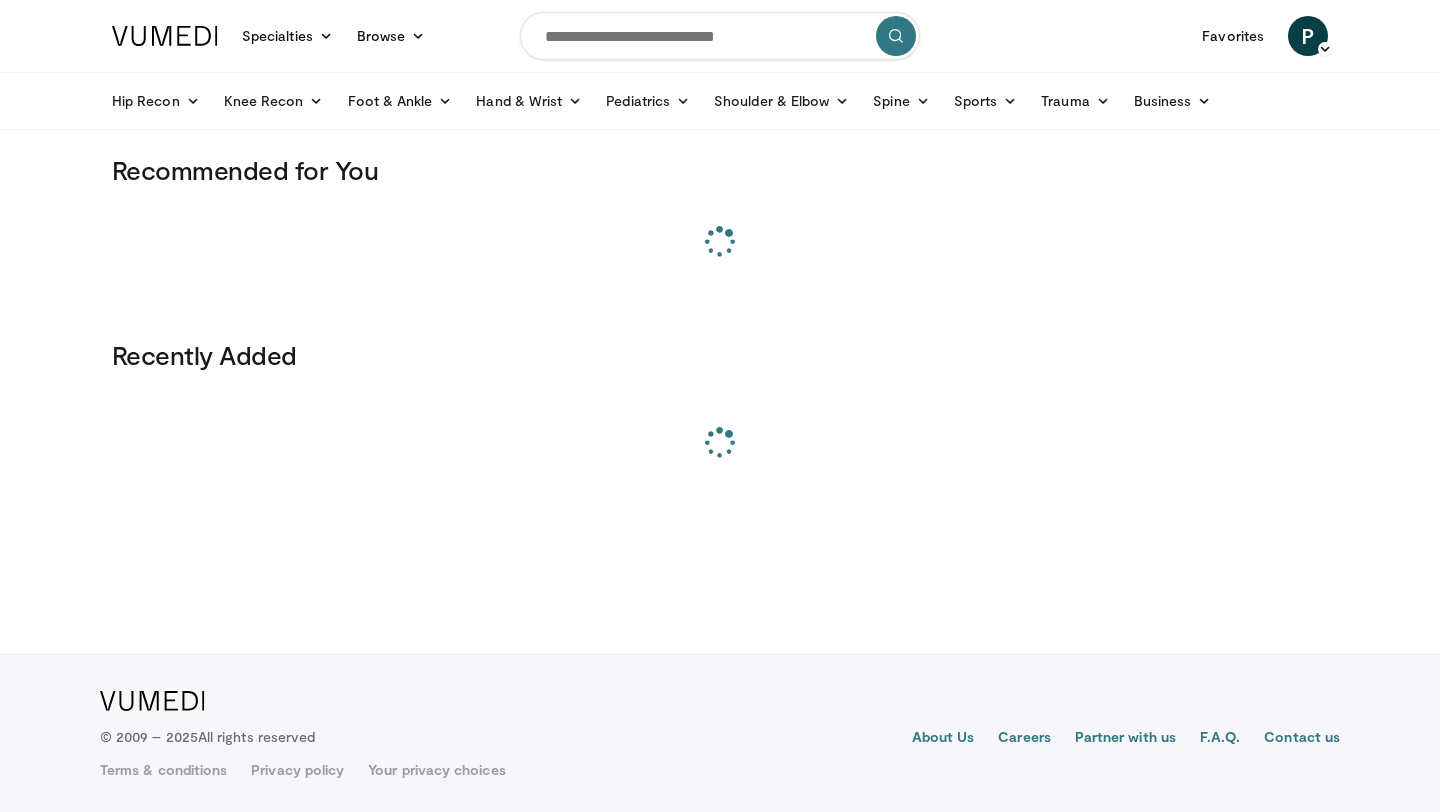 scroll, scrollTop: 0, scrollLeft: 0, axis: both 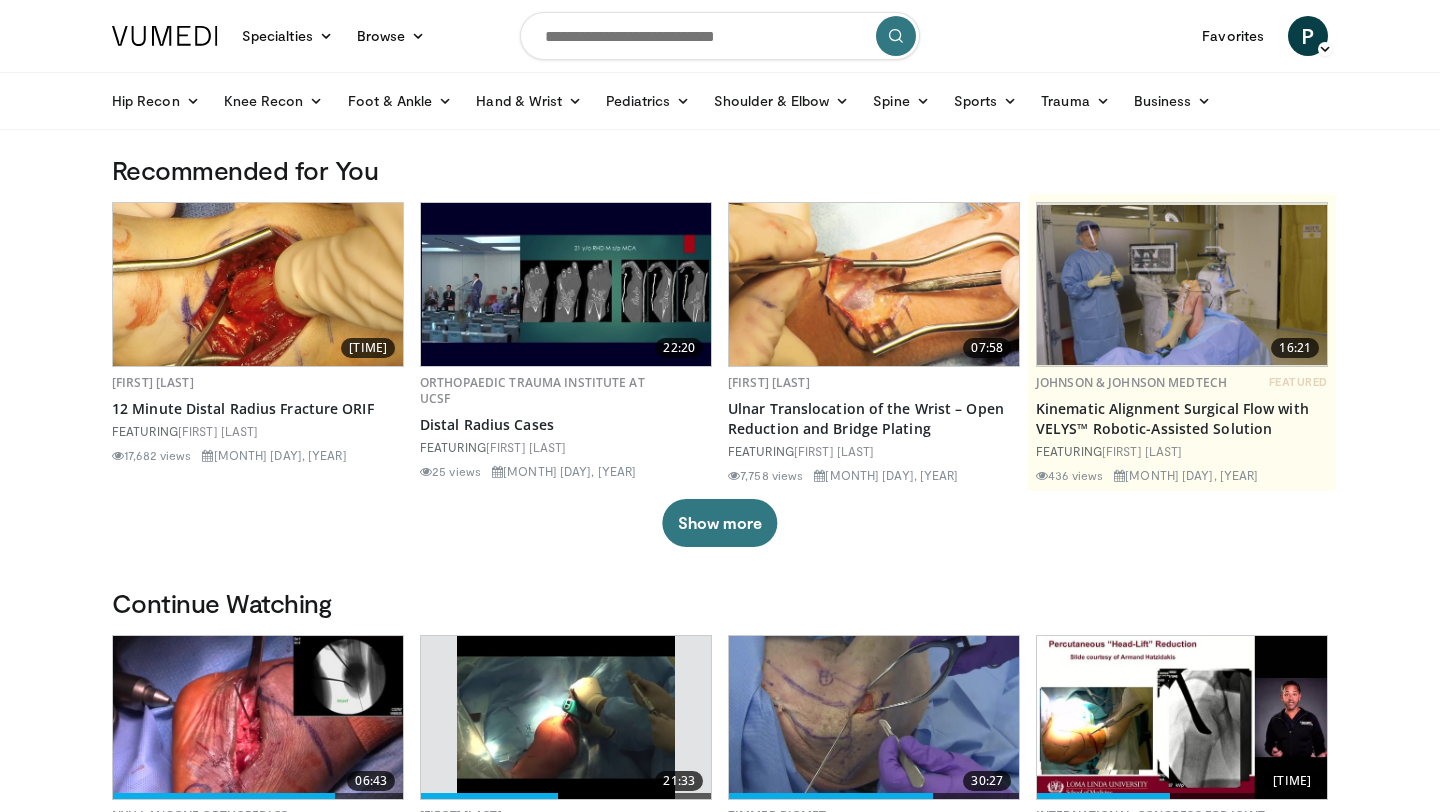 click at bounding box center [720, 36] 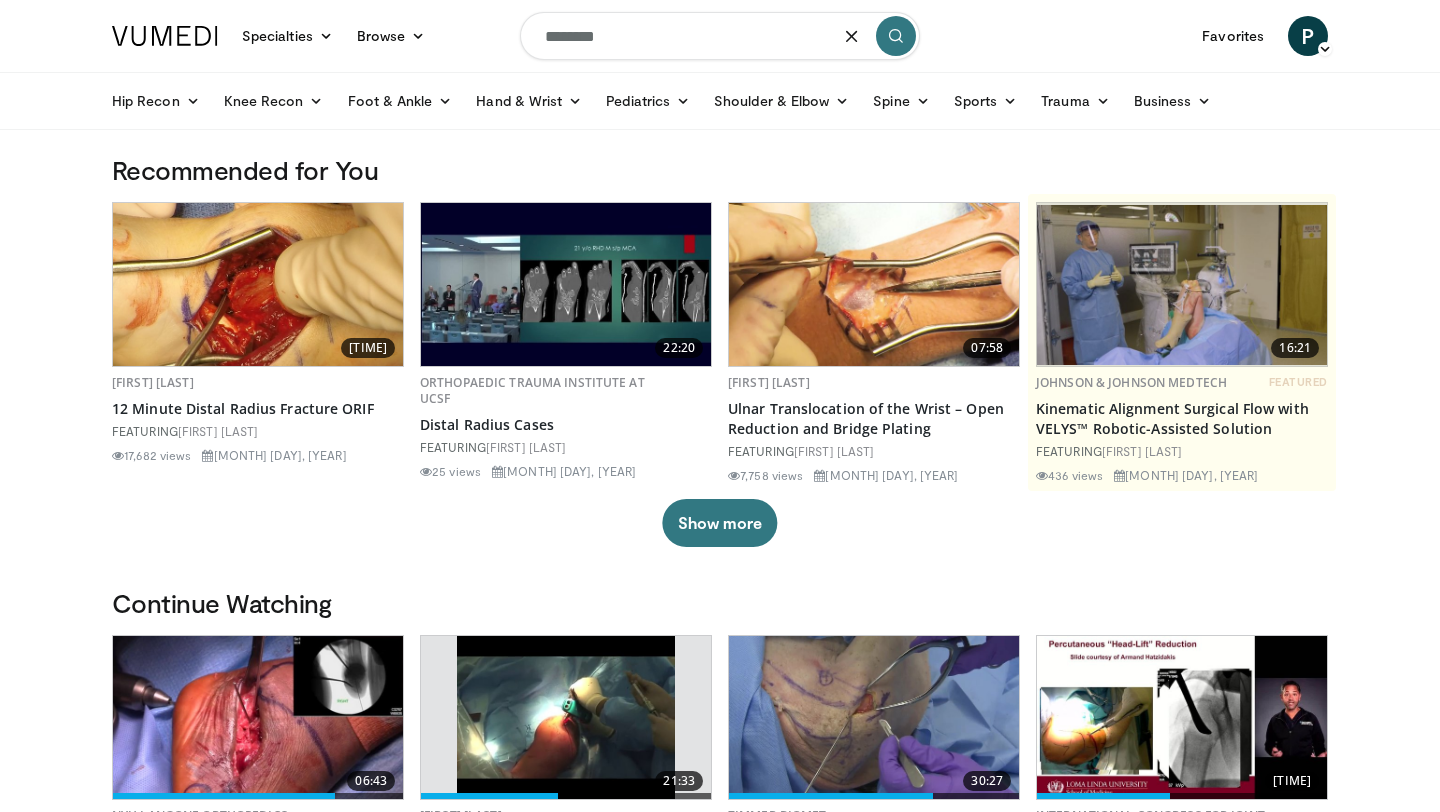 type on "********" 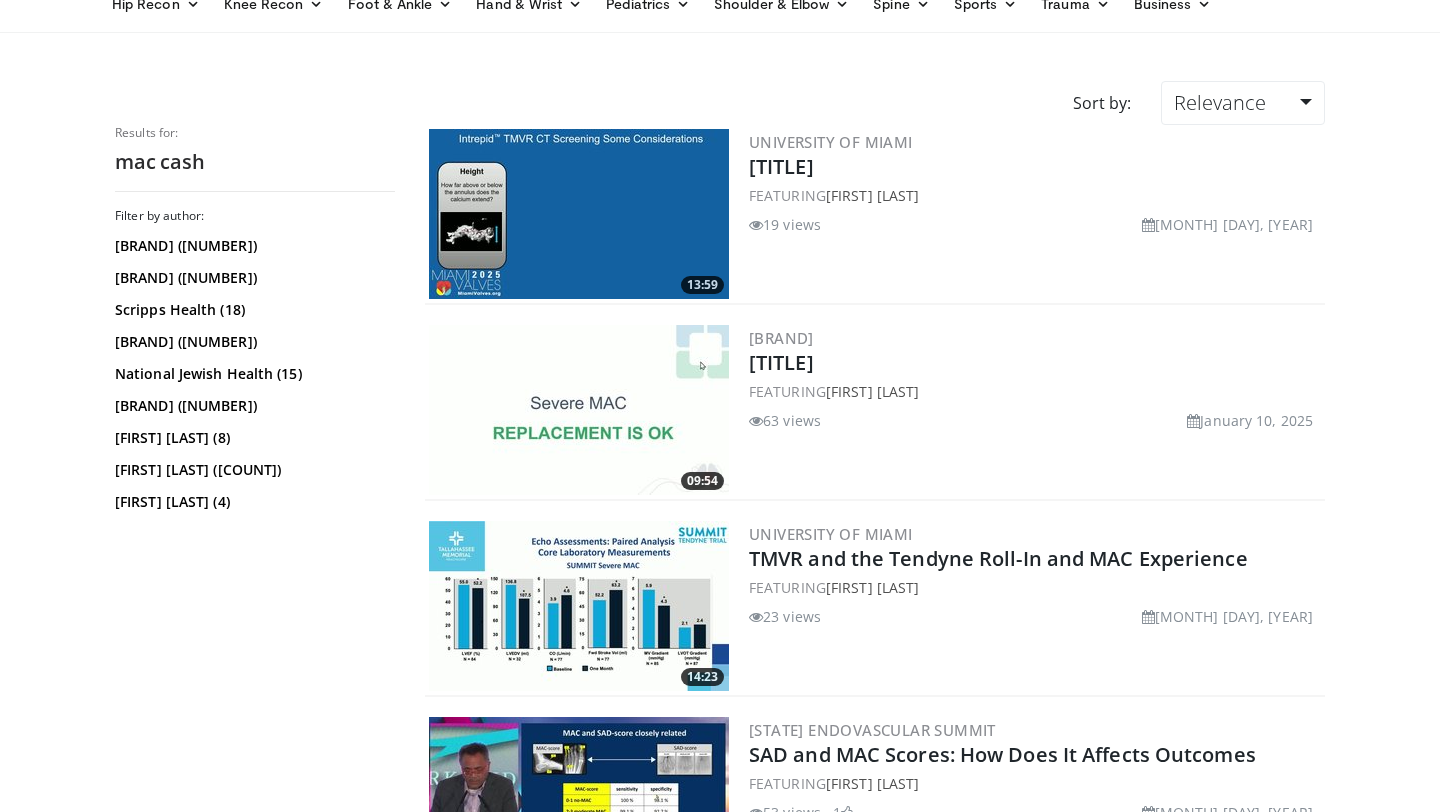 scroll, scrollTop: 0, scrollLeft: 0, axis: both 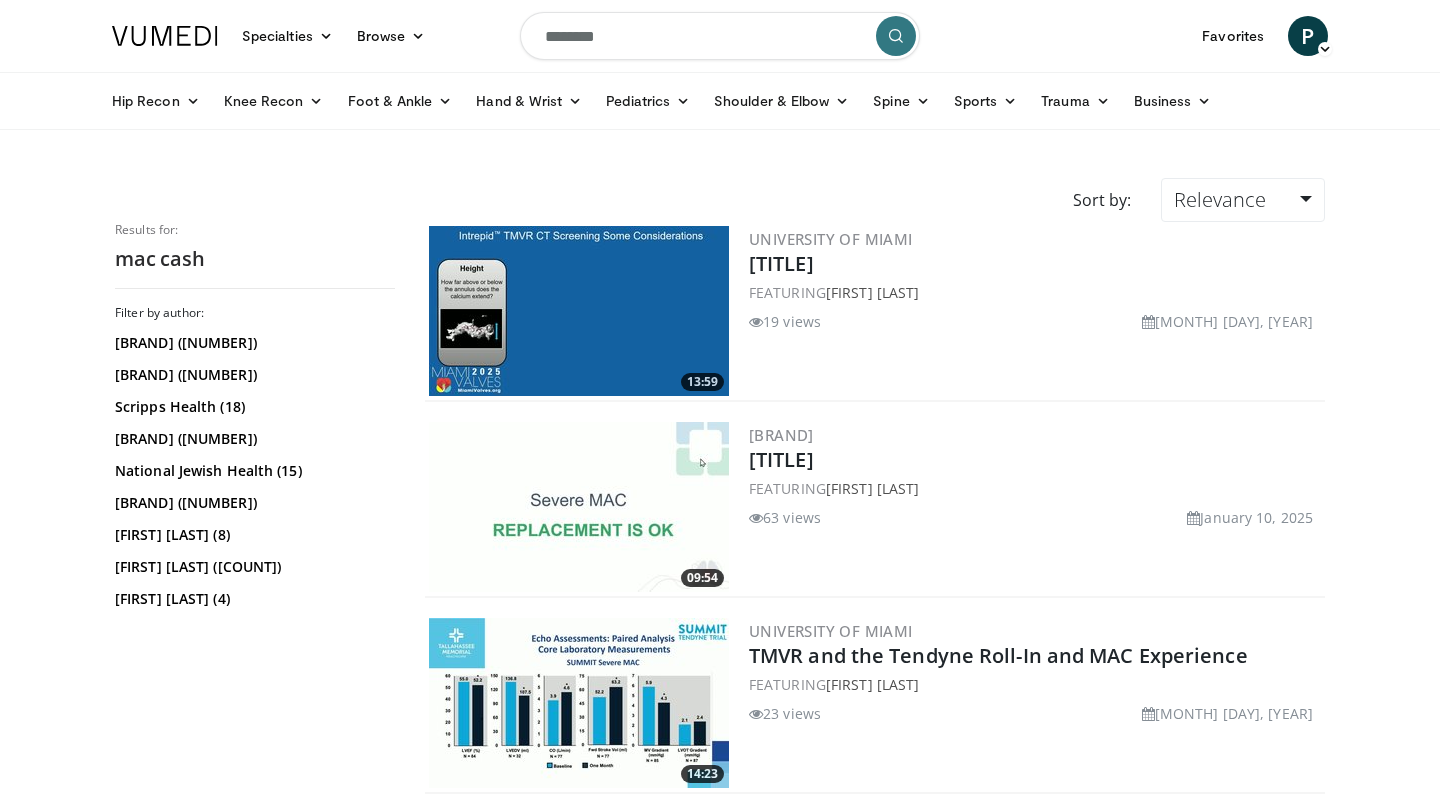 click on "********" at bounding box center (720, 36) 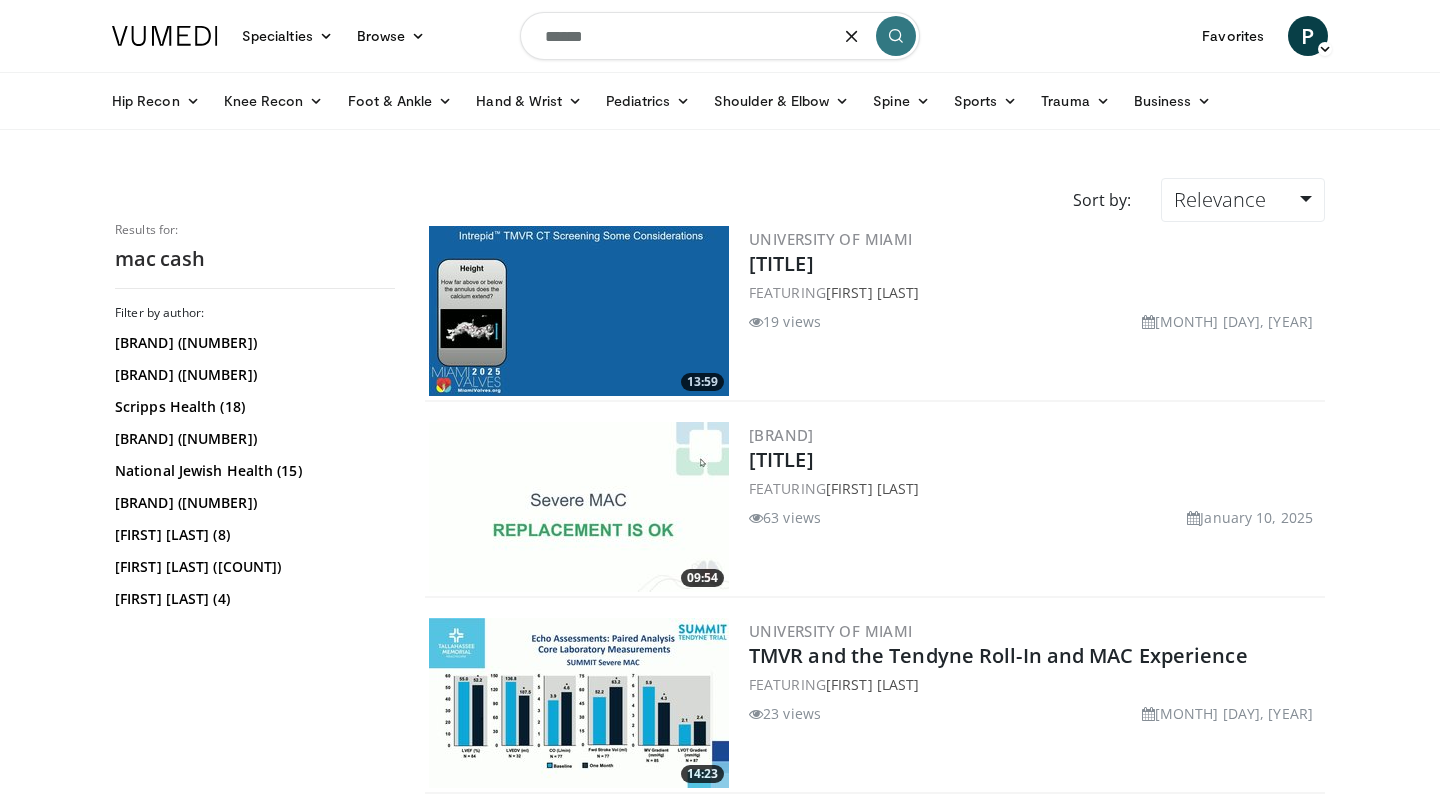 type on "******" 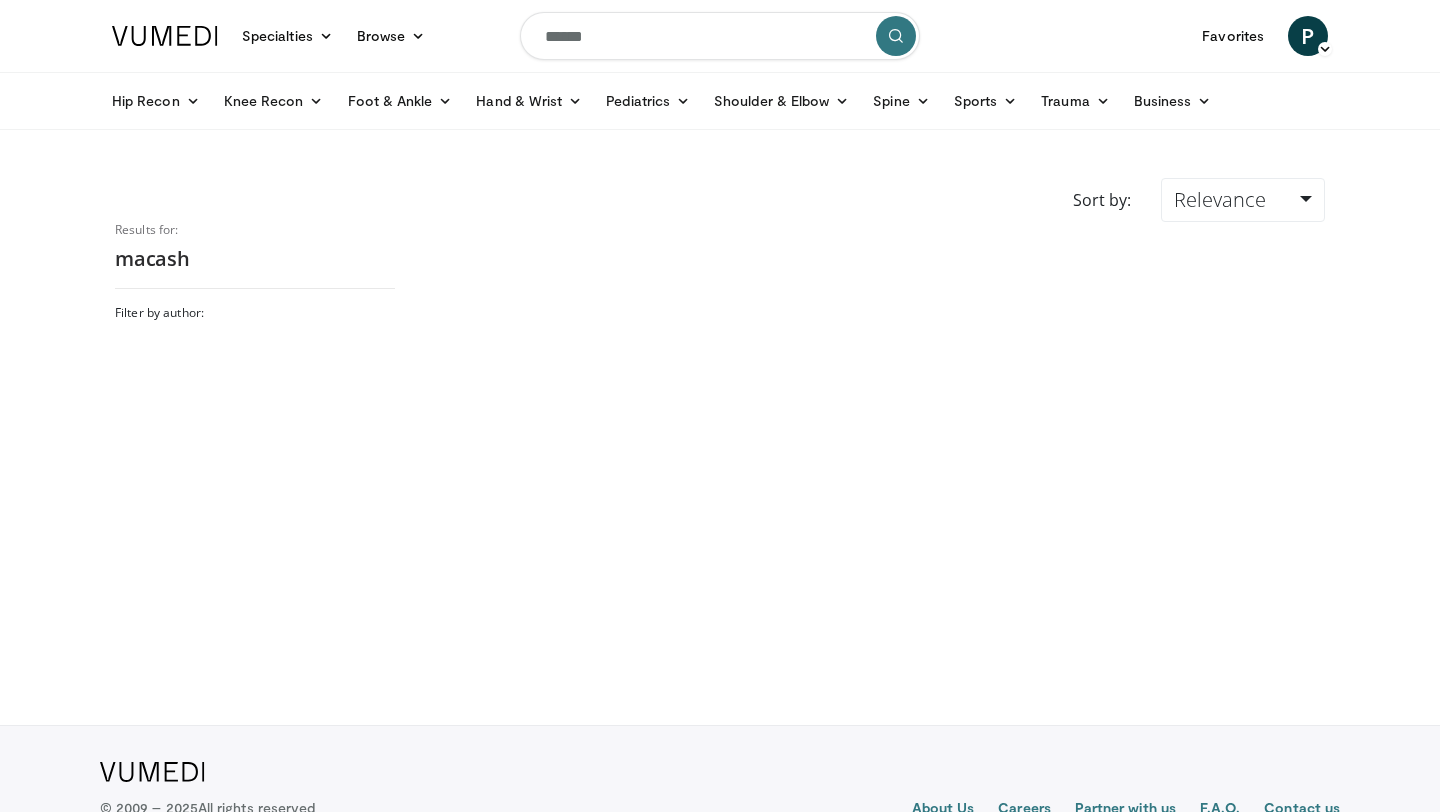 scroll, scrollTop: 0, scrollLeft: 0, axis: both 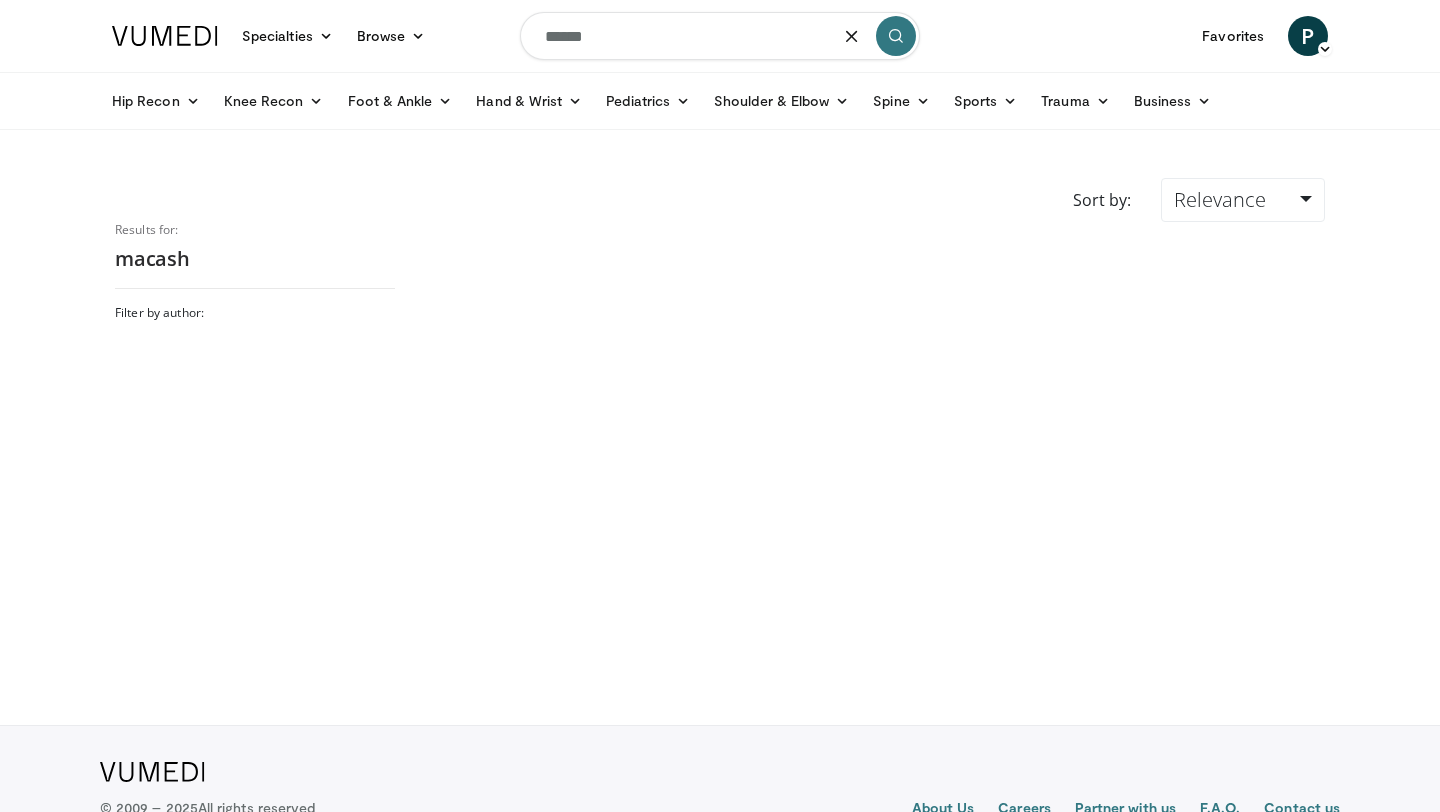 click on "******" at bounding box center (720, 36) 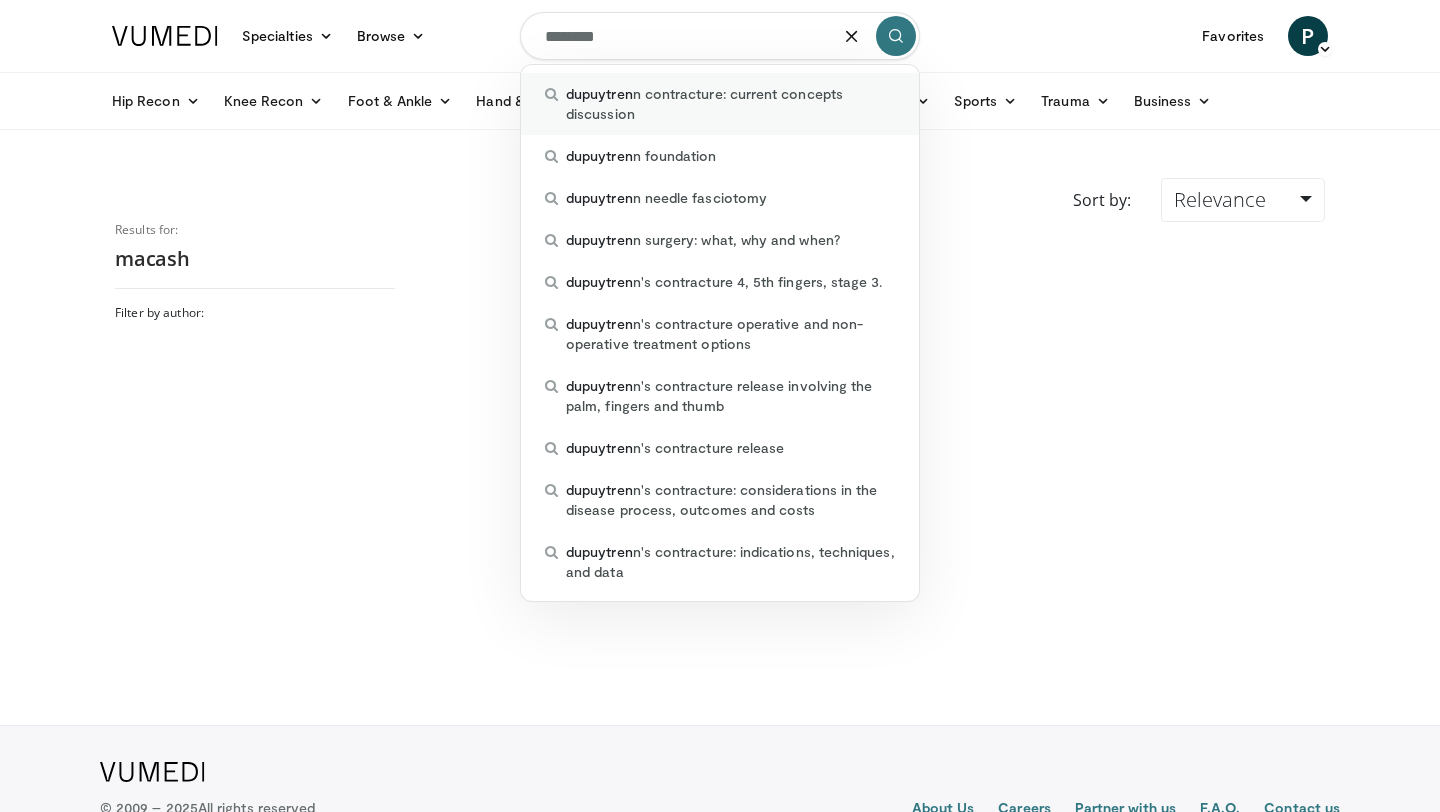 type on "********" 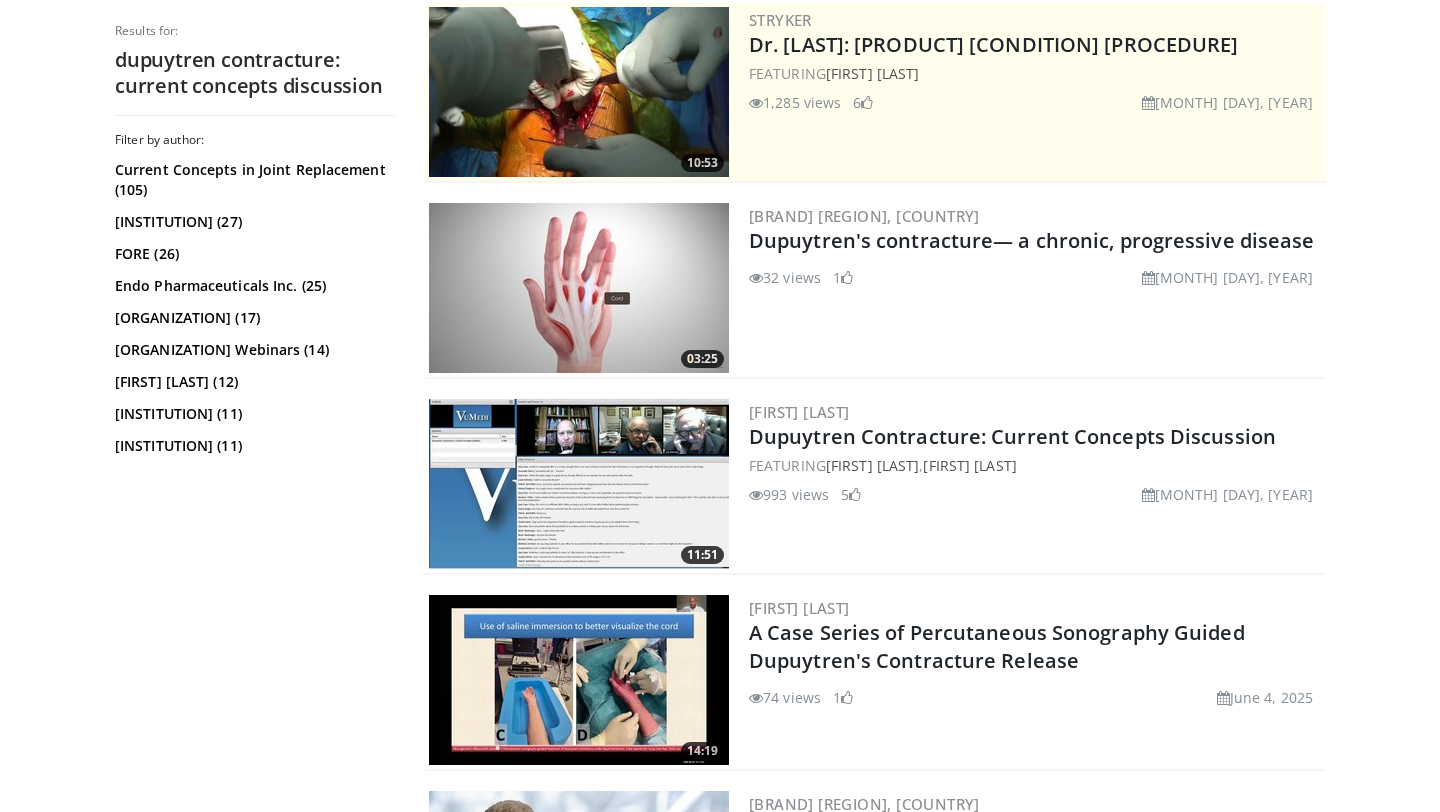 scroll, scrollTop: 417, scrollLeft: 0, axis: vertical 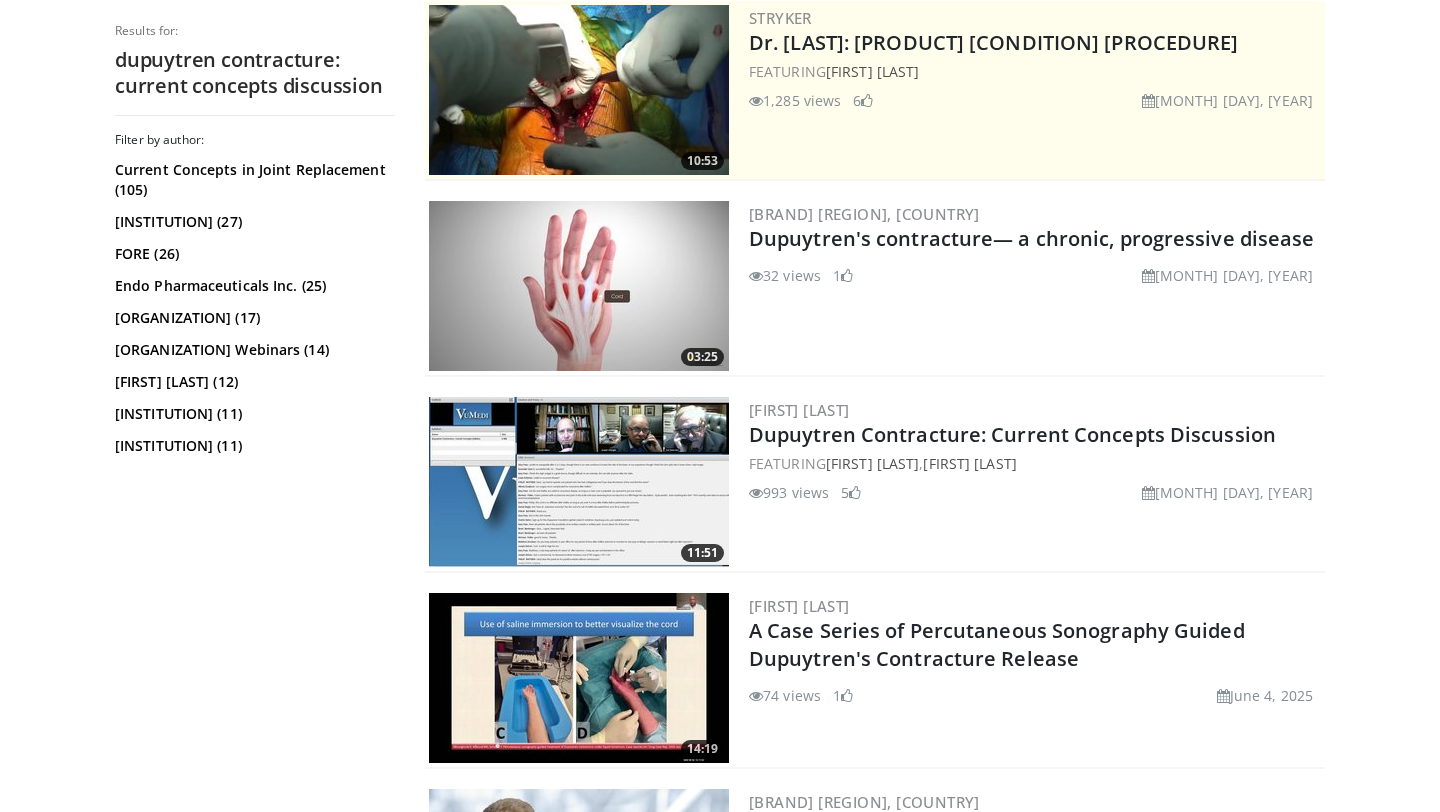 click at bounding box center [579, 482] 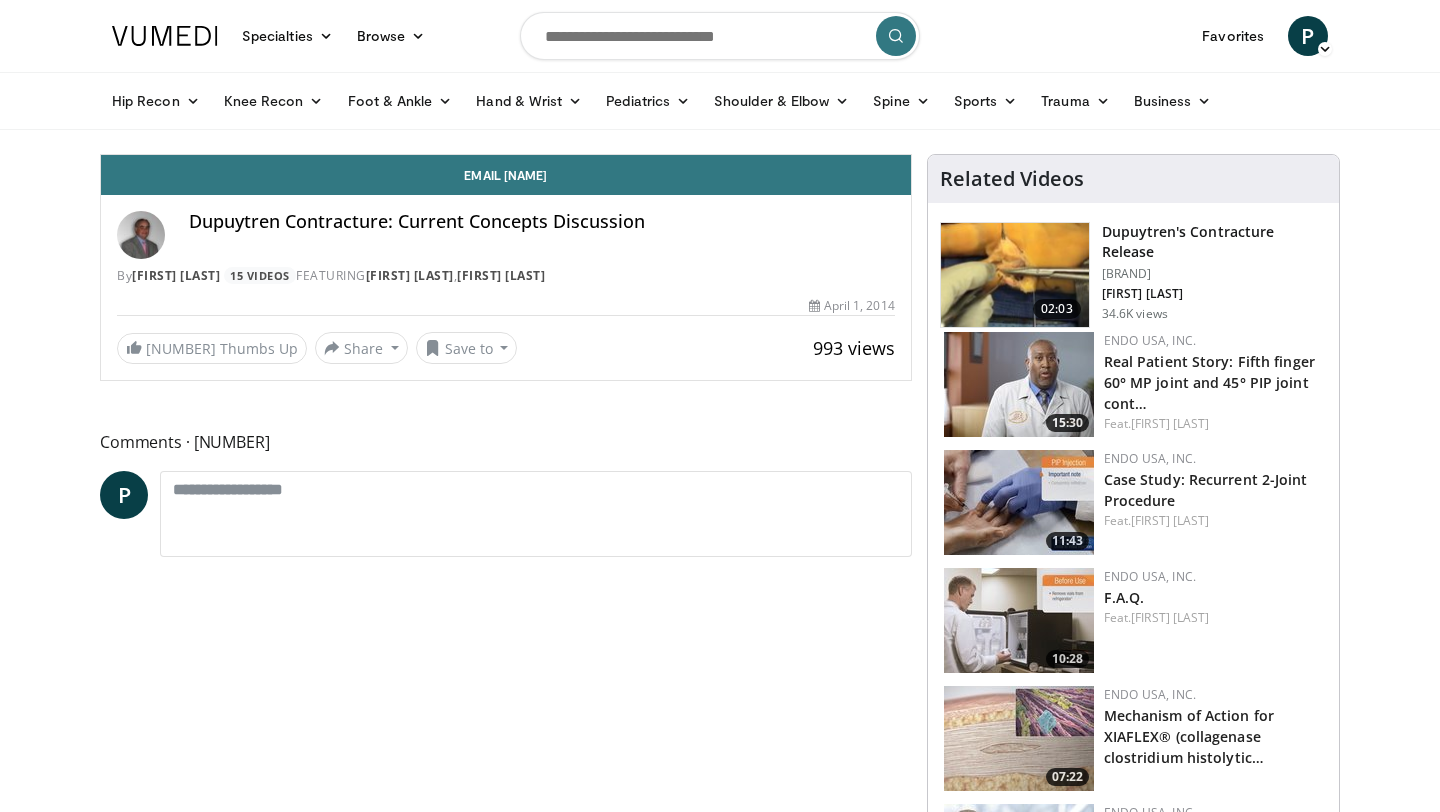 scroll, scrollTop: 0, scrollLeft: 0, axis: both 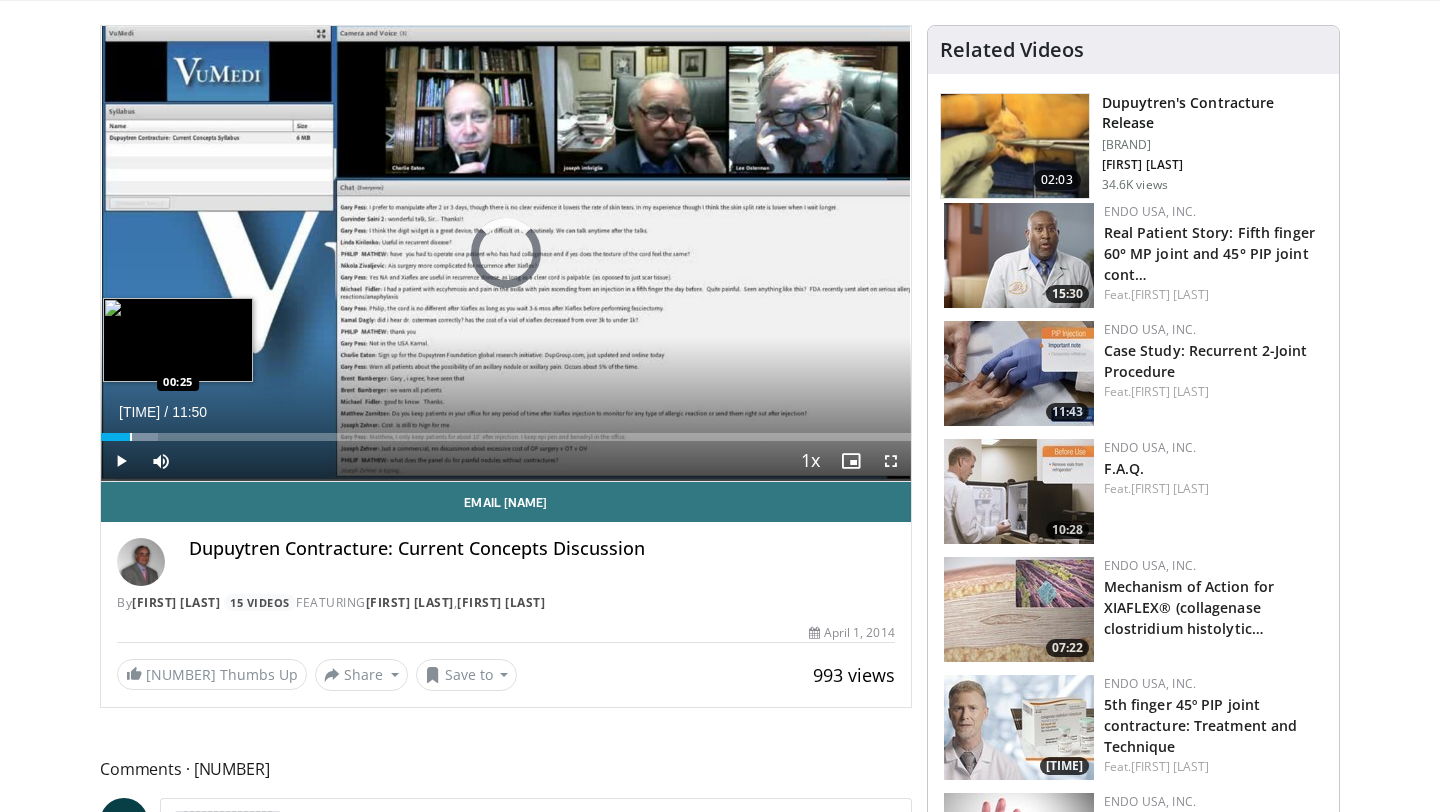 click at bounding box center (131, 437) 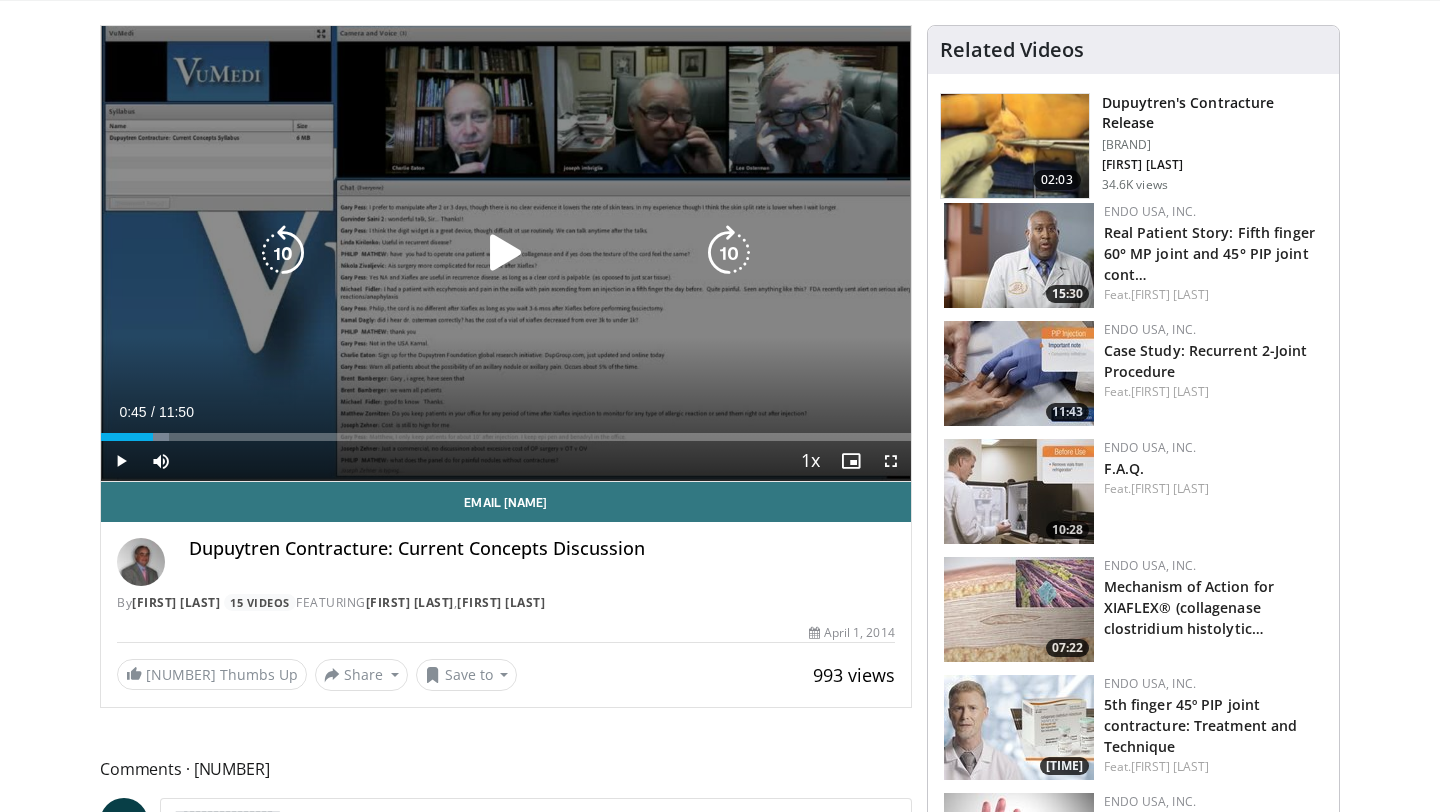 click at bounding box center [135, 437] 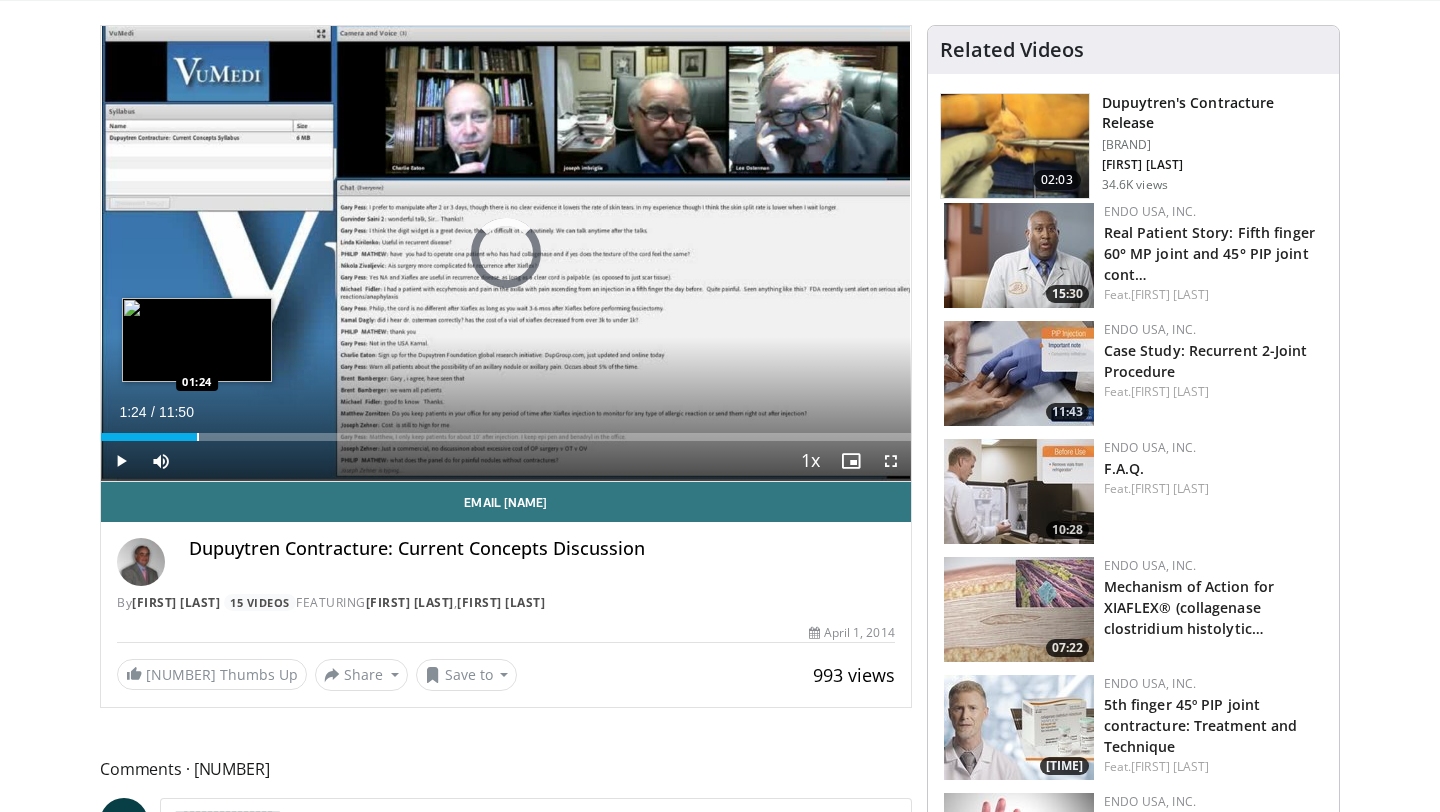 click at bounding box center [198, 437] 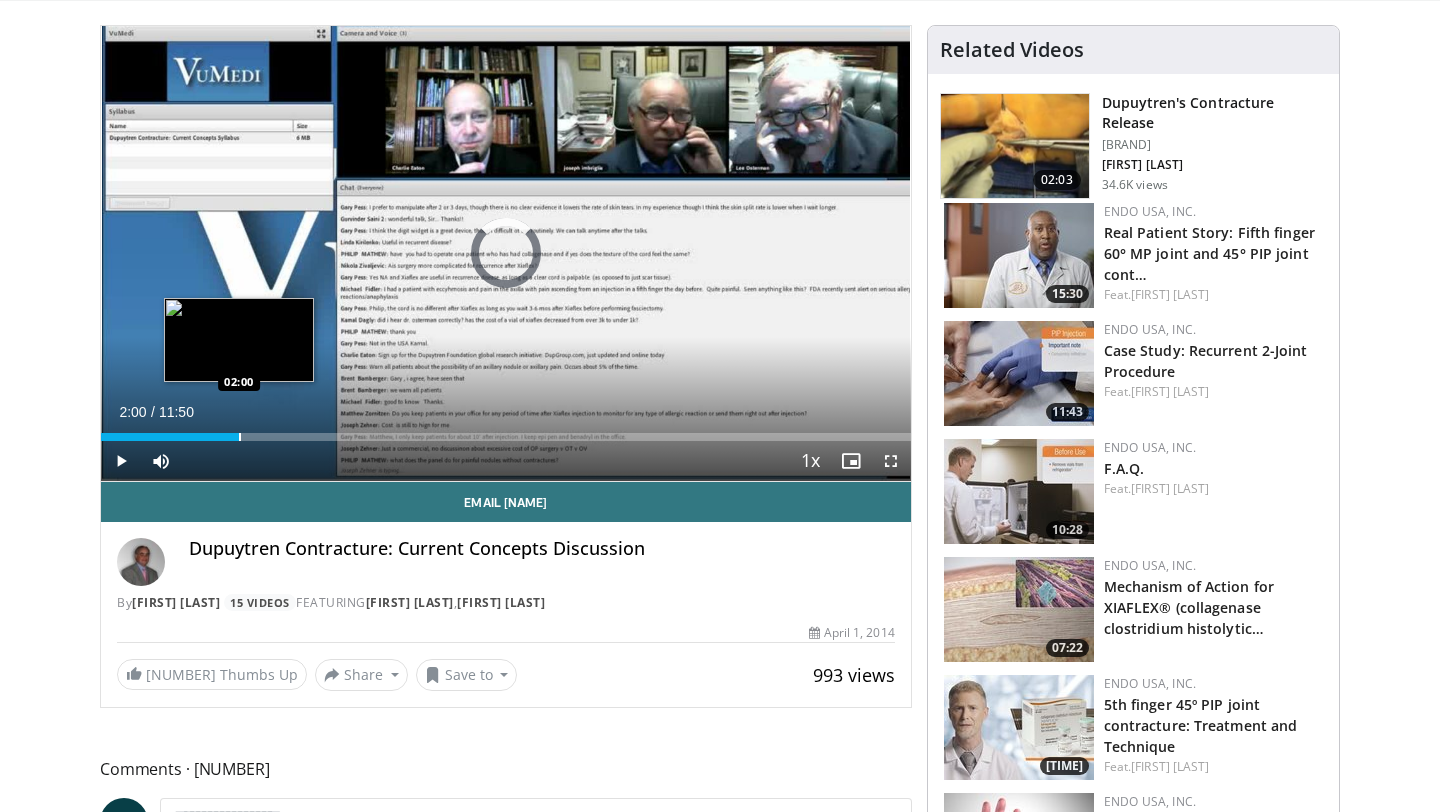 click at bounding box center (240, 437) 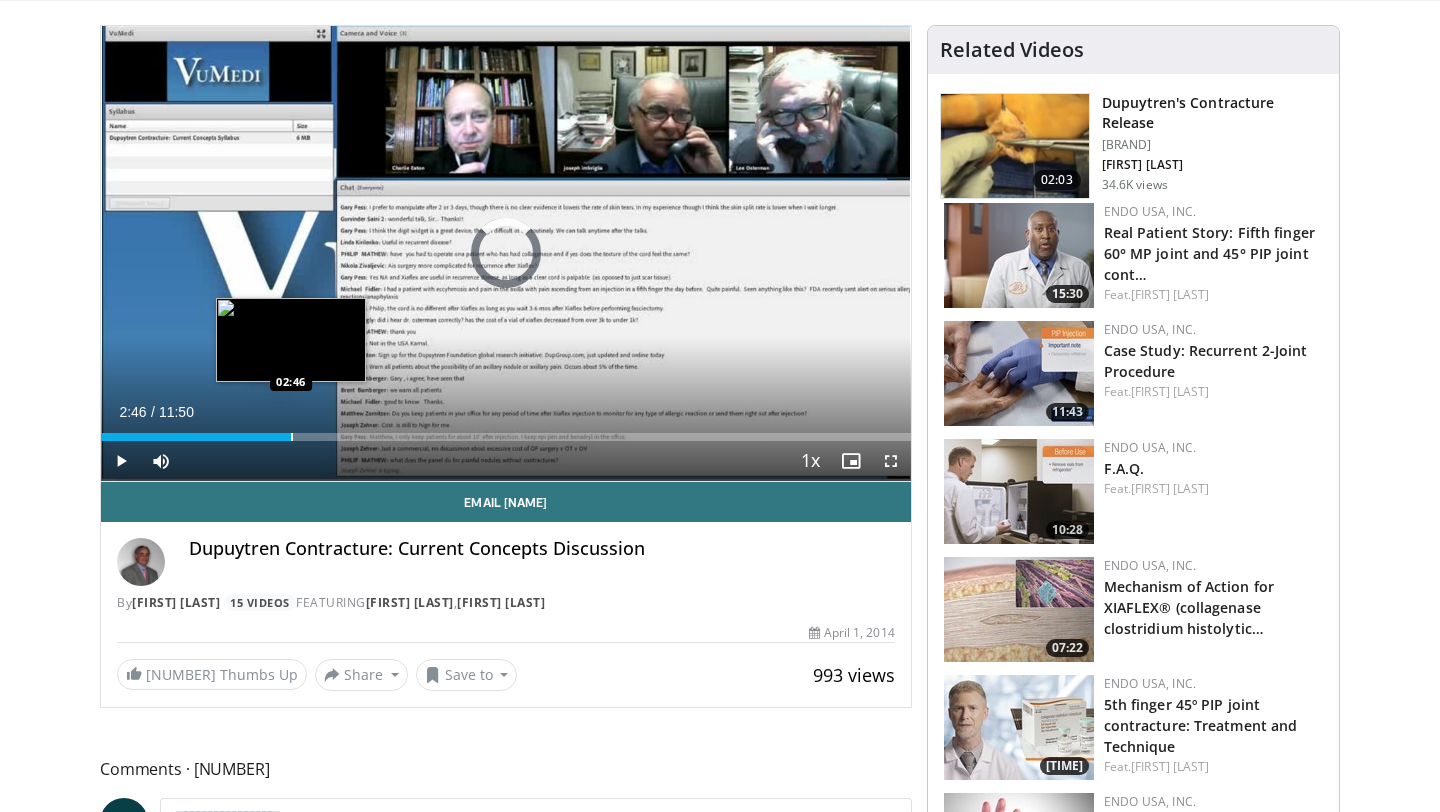 click on "Loaded :  18.31% 02:01 02:46" at bounding box center (506, 431) 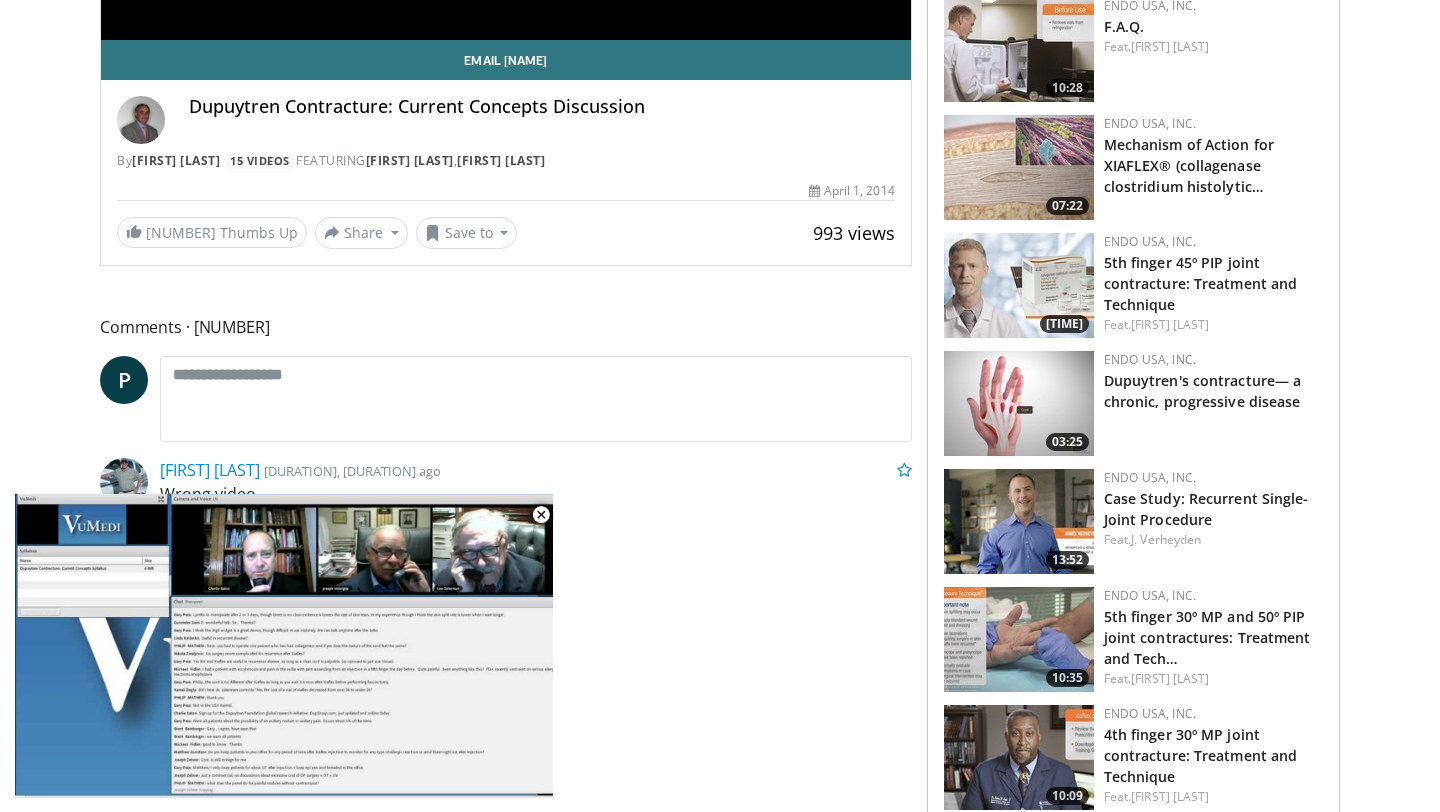 scroll, scrollTop: 576, scrollLeft: 0, axis: vertical 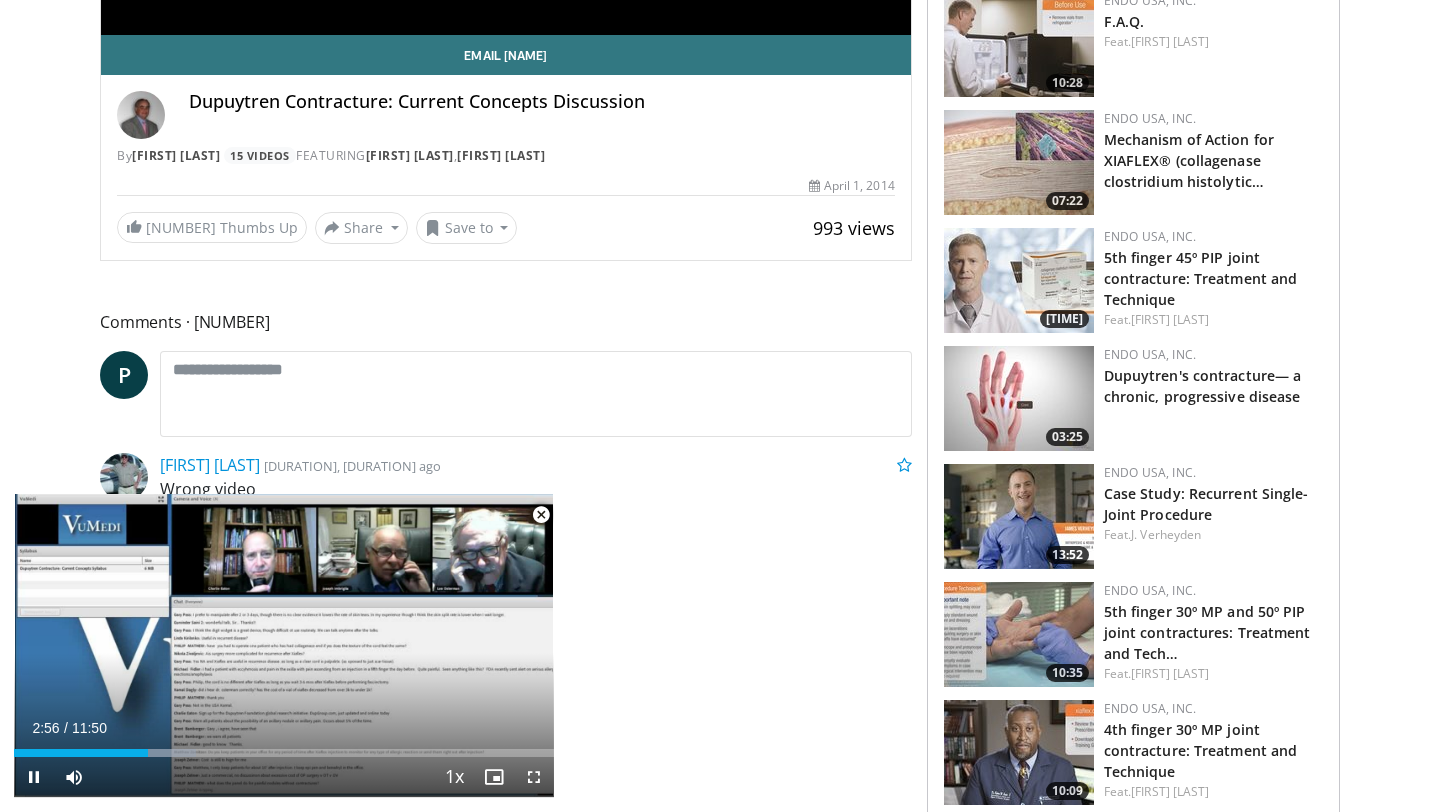 click at bounding box center [541, 515] 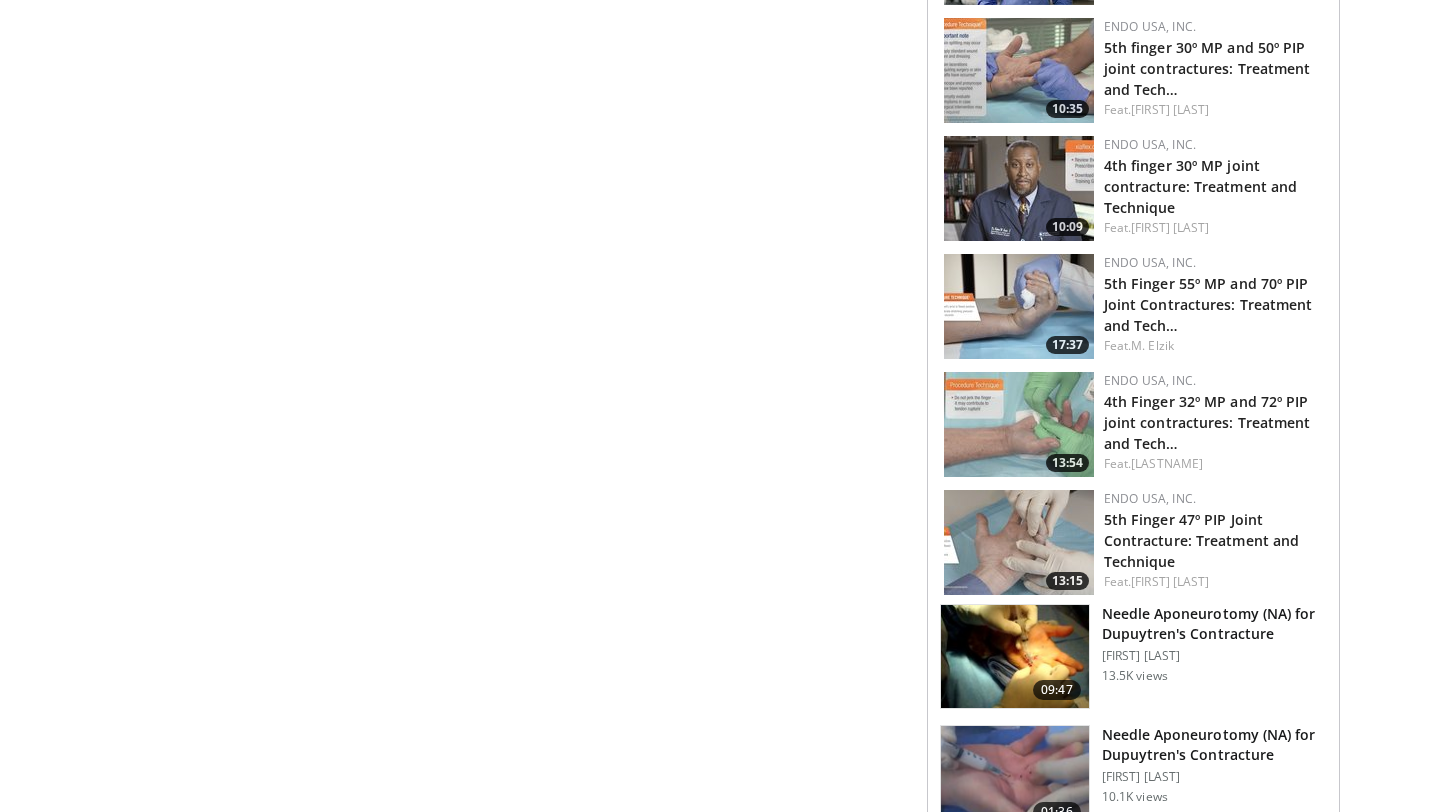 scroll, scrollTop: 1148, scrollLeft: 0, axis: vertical 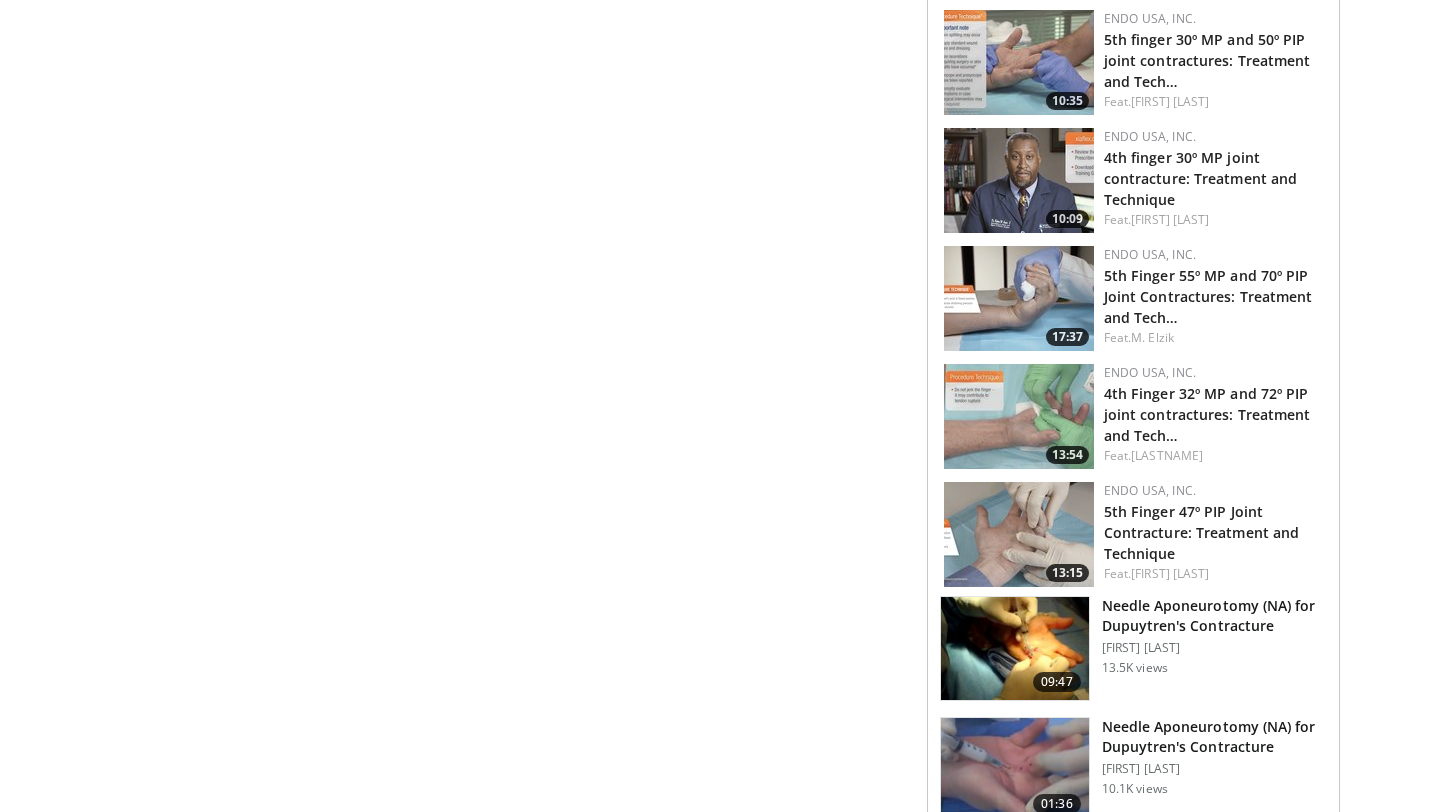 click at bounding box center [1019, 416] 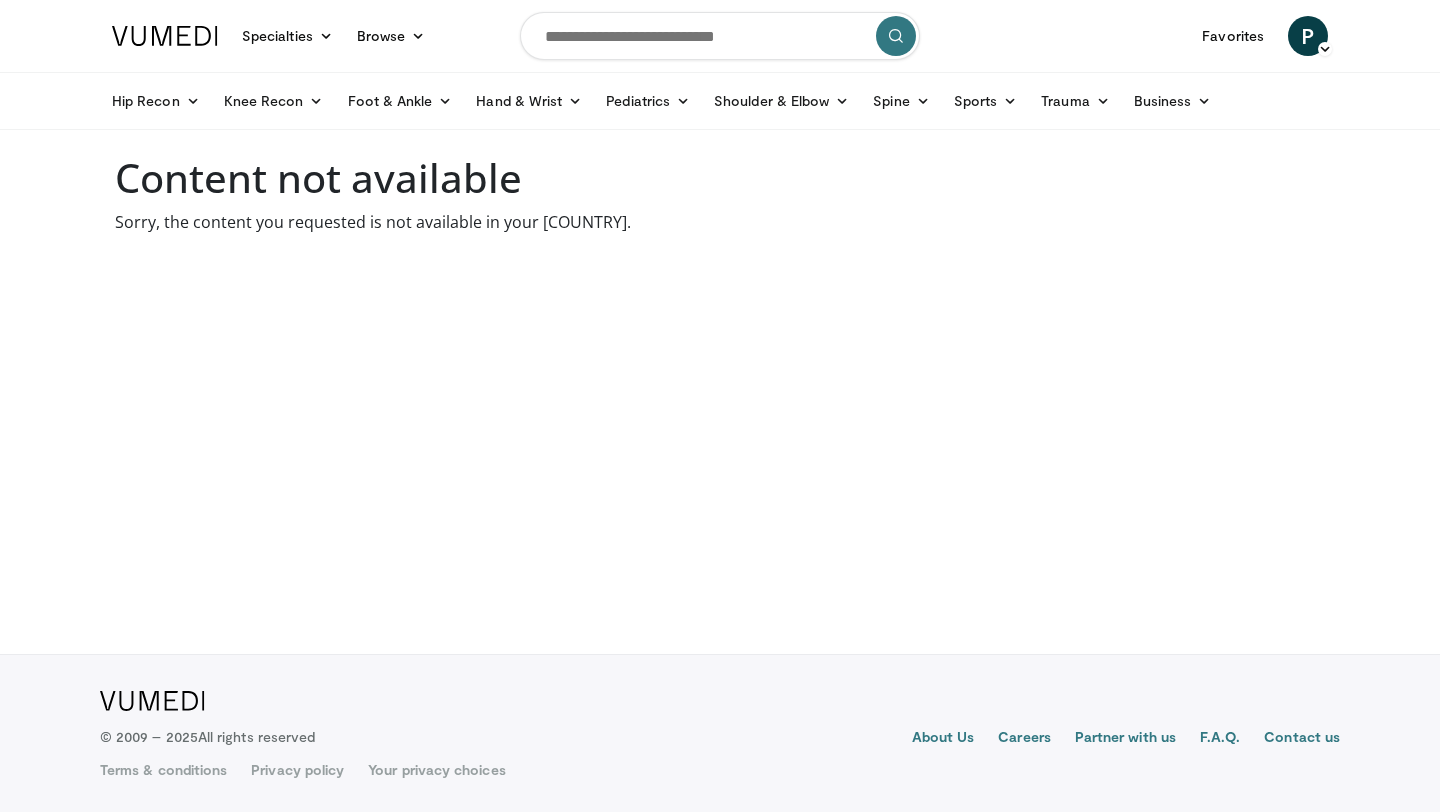 scroll, scrollTop: 0, scrollLeft: 0, axis: both 